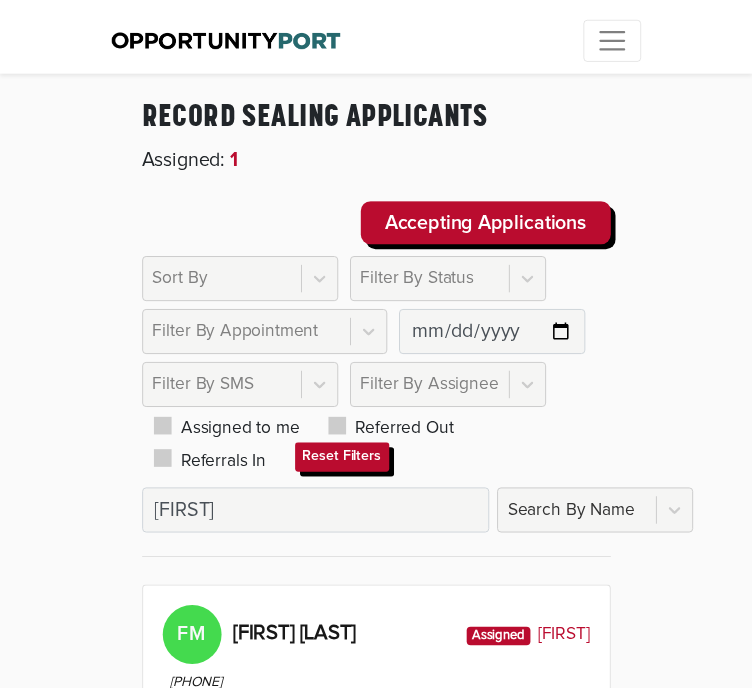 scroll, scrollTop: 0, scrollLeft: 0, axis: both 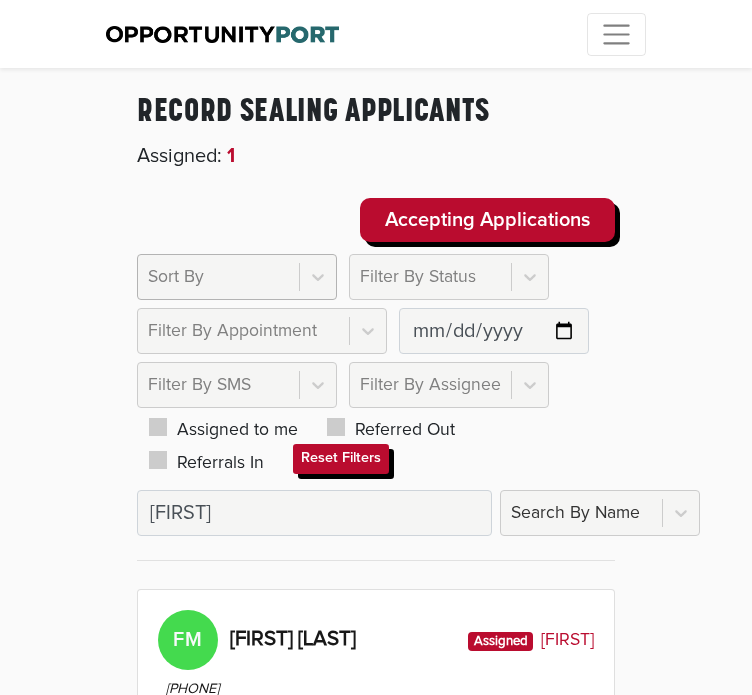 click on "Sort By" at bounding box center [218, 277] 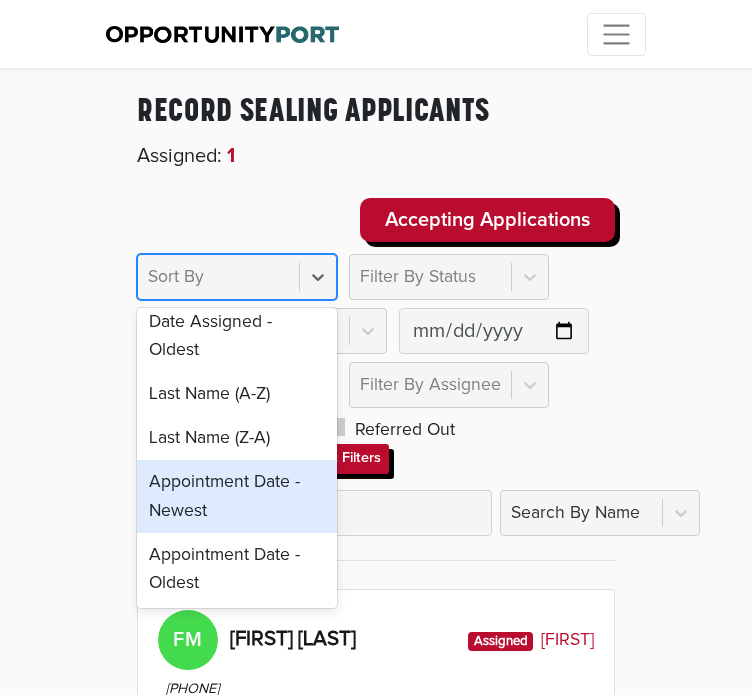 scroll, scrollTop: 217, scrollLeft: 0, axis: vertical 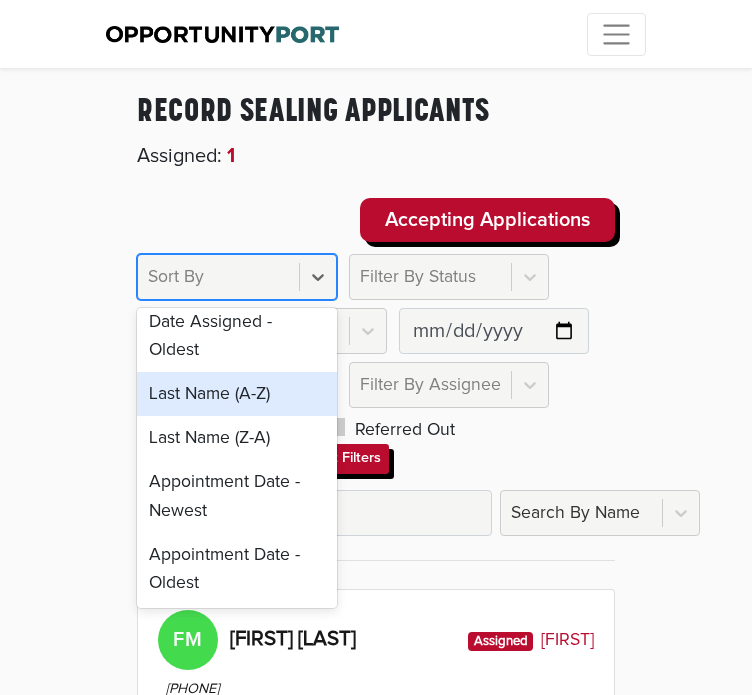 click on "Last Name (A-Z)" at bounding box center [237, 394] 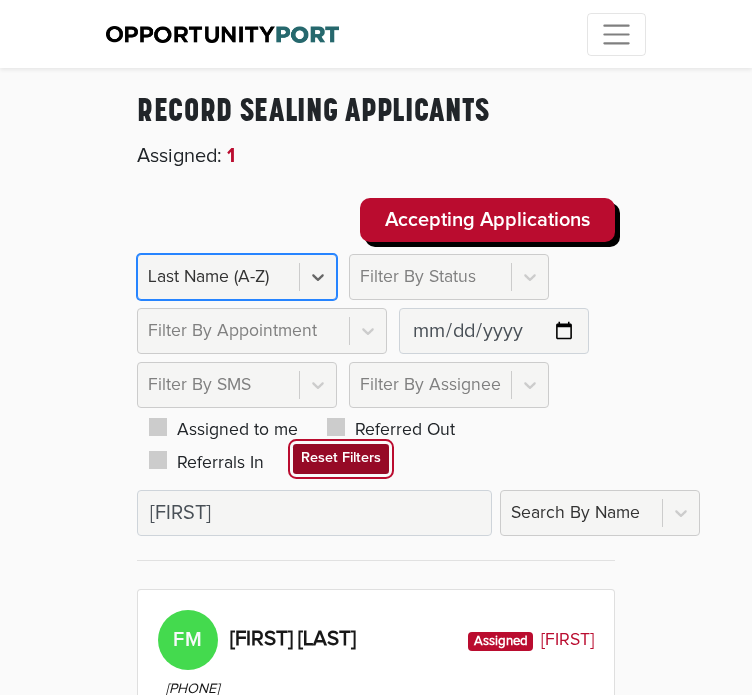click on "Reset Filters" at bounding box center [341, 459] 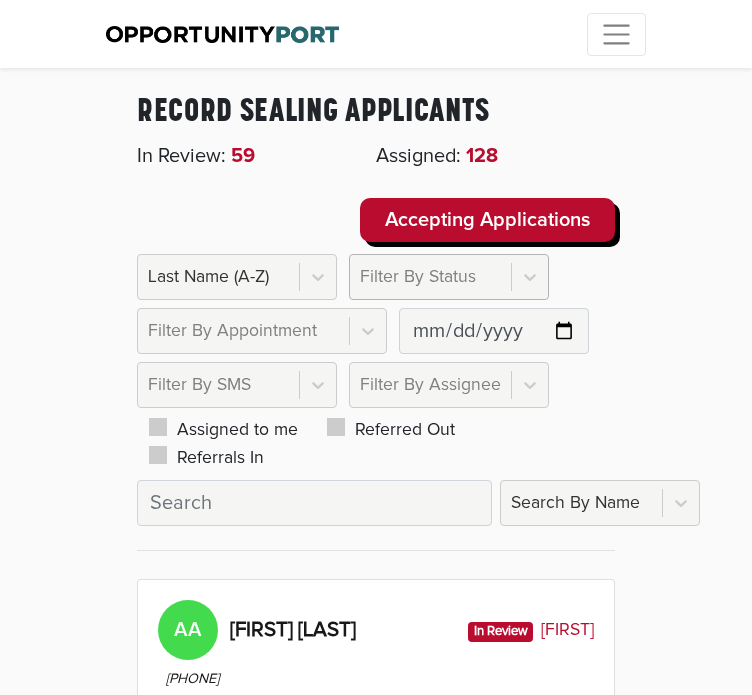click on "Filter By Status" at bounding box center (418, 277) 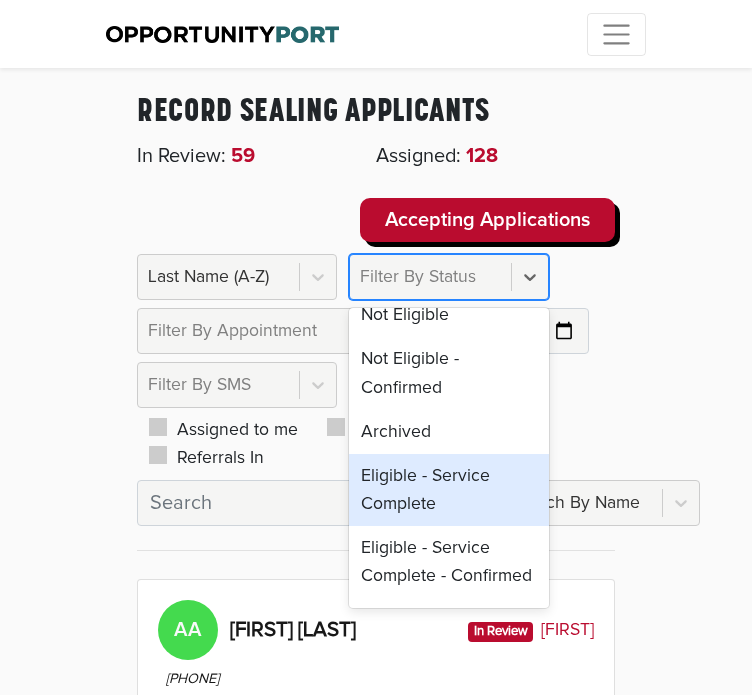 scroll, scrollTop: 428, scrollLeft: 0, axis: vertical 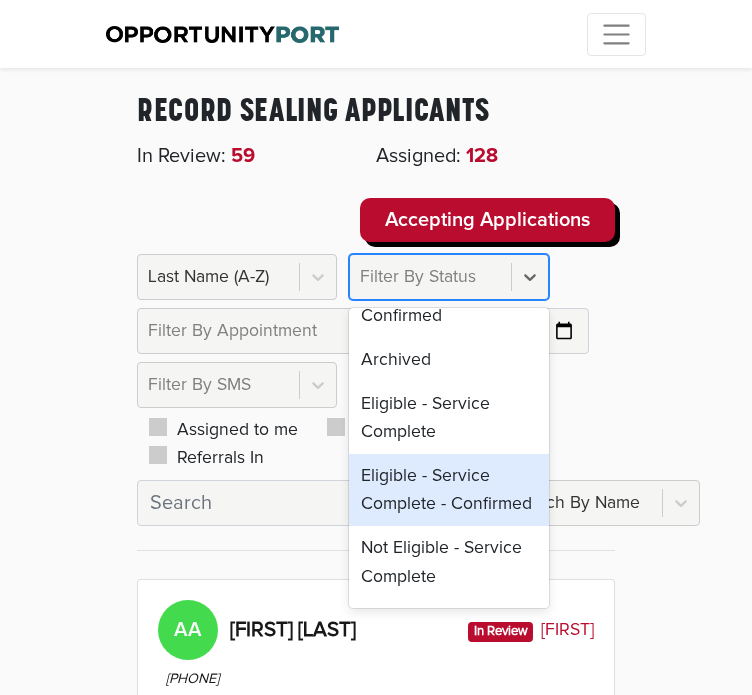 click on "Eligible - Service Complete - Confirmed" at bounding box center [449, 490] 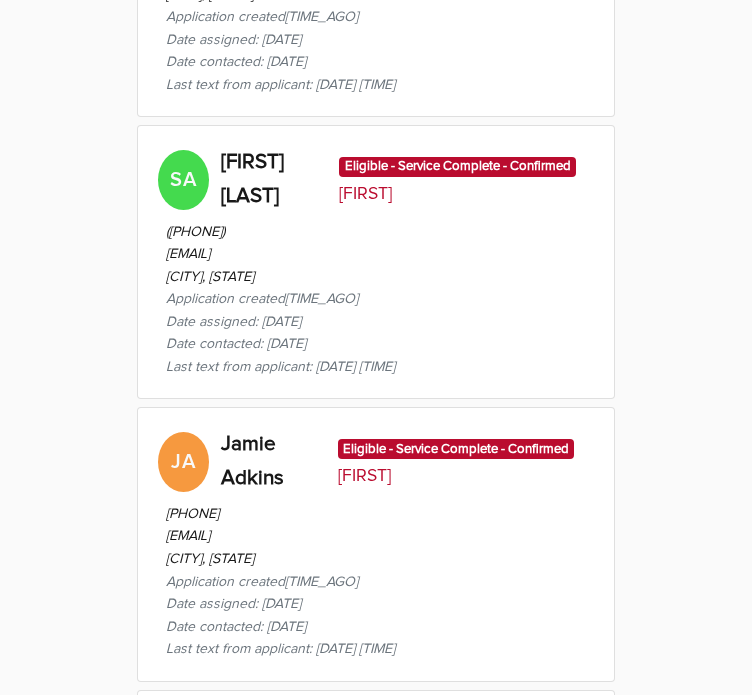 scroll, scrollTop: 1344, scrollLeft: 0, axis: vertical 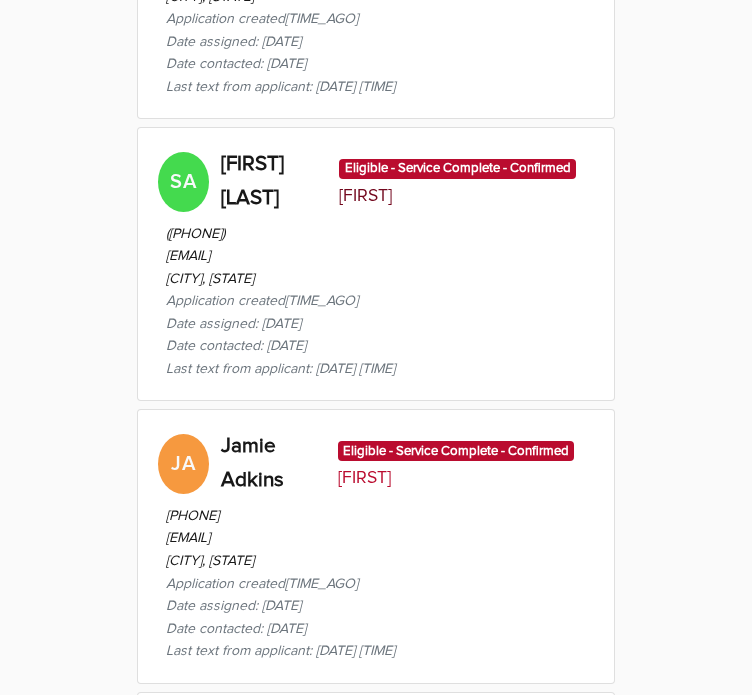 click on "[CITY], [STATE]" at bounding box center [280, 279] 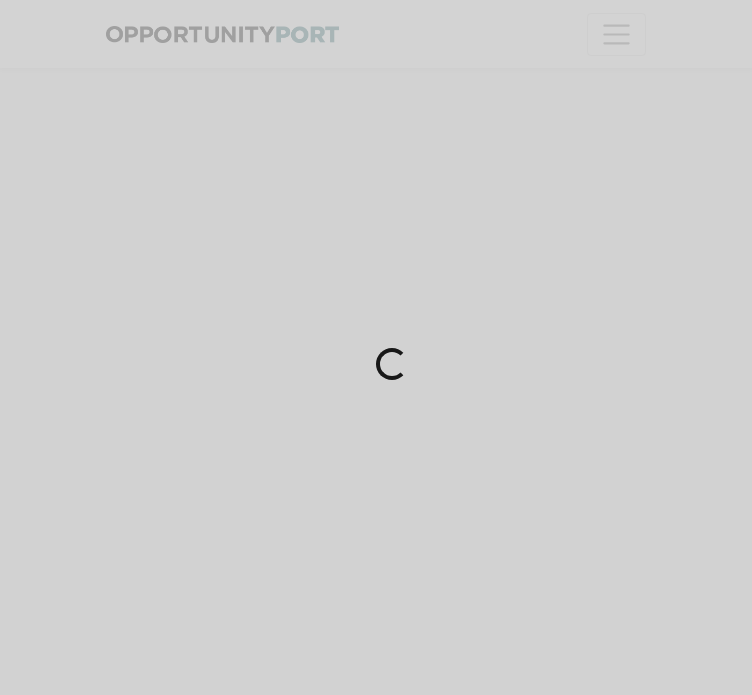 scroll, scrollTop: 0, scrollLeft: 0, axis: both 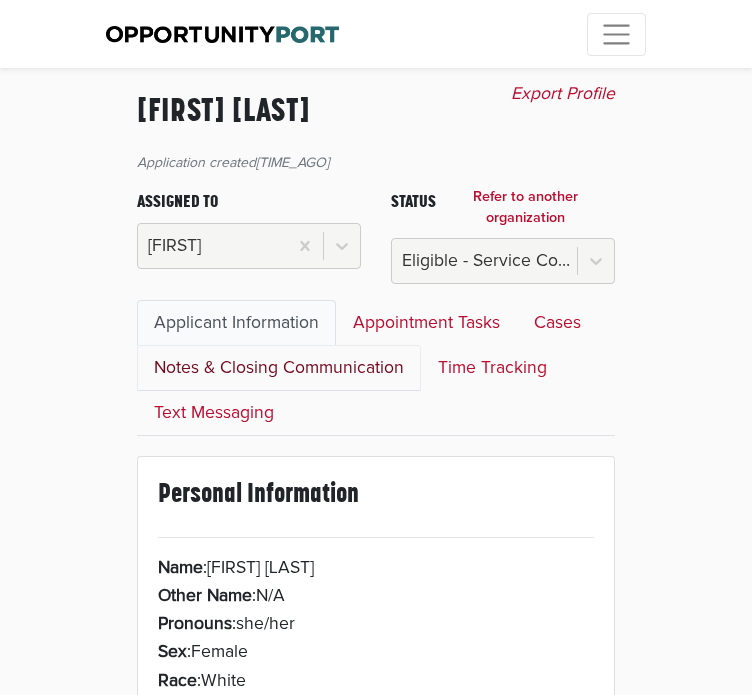 click on "Notes & Closing Communication" at bounding box center [279, 368] 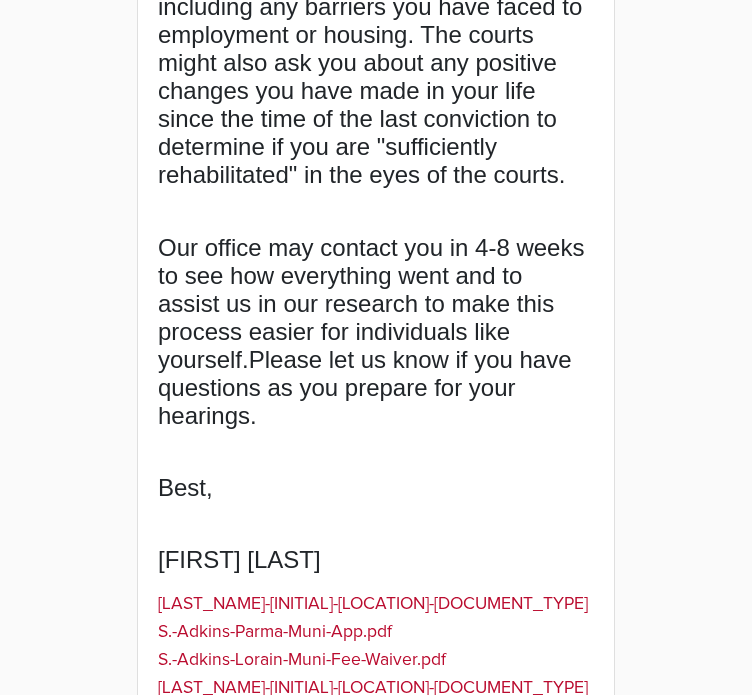 scroll, scrollTop: 4052, scrollLeft: 0, axis: vertical 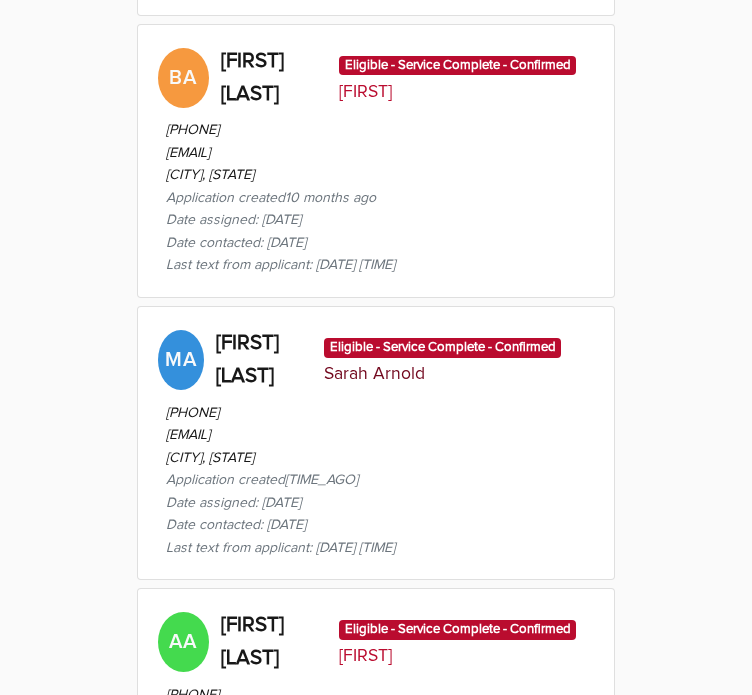 click on "Application created [TIME_AGO]" at bounding box center [280, 480] 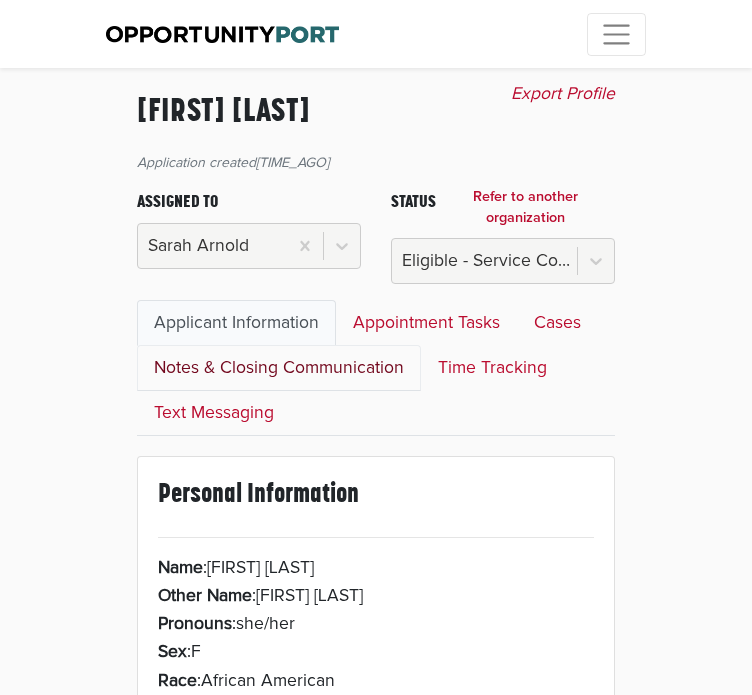 click on "Notes & Closing Communication" at bounding box center (279, 368) 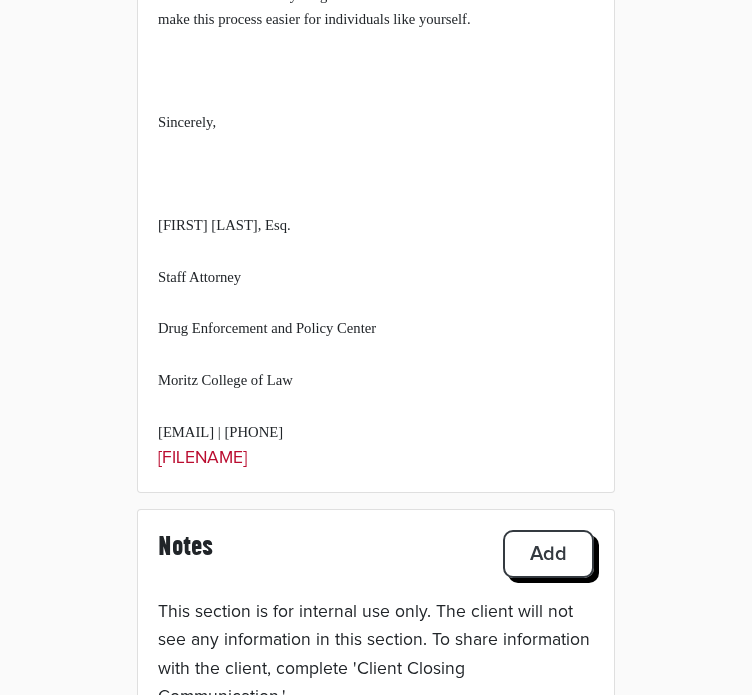 scroll, scrollTop: 3091, scrollLeft: 0, axis: vertical 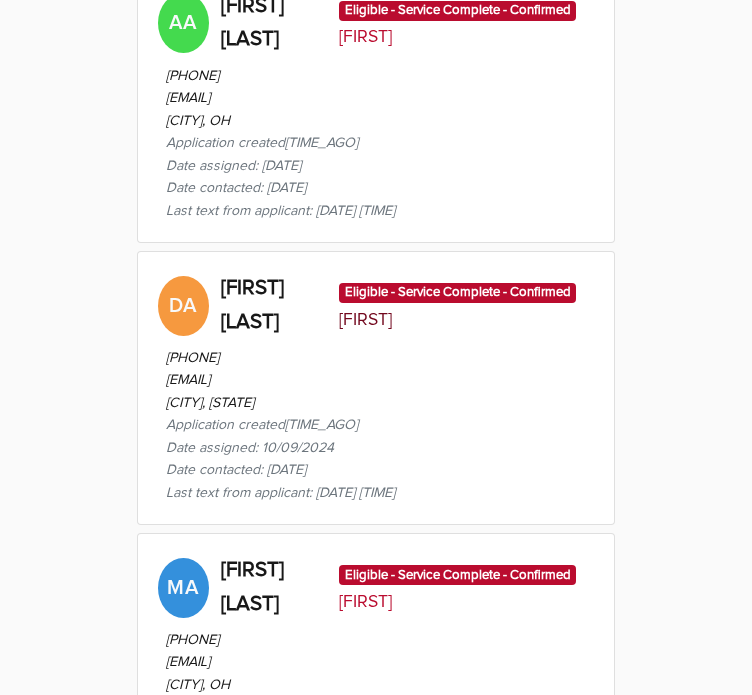 click on "[EMAIL]" at bounding box center [280, 380] 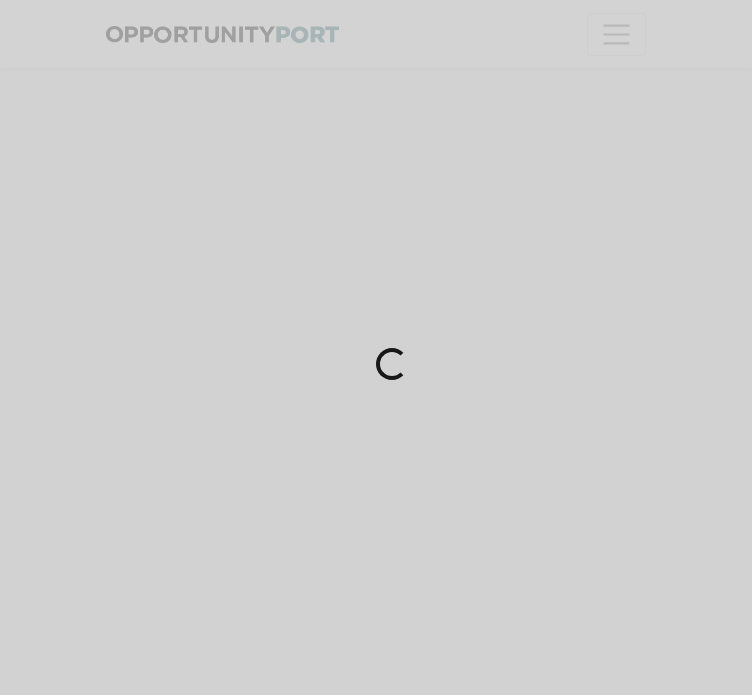 scroll, scrollTop: 0, scrollLeft: 0, axis: both 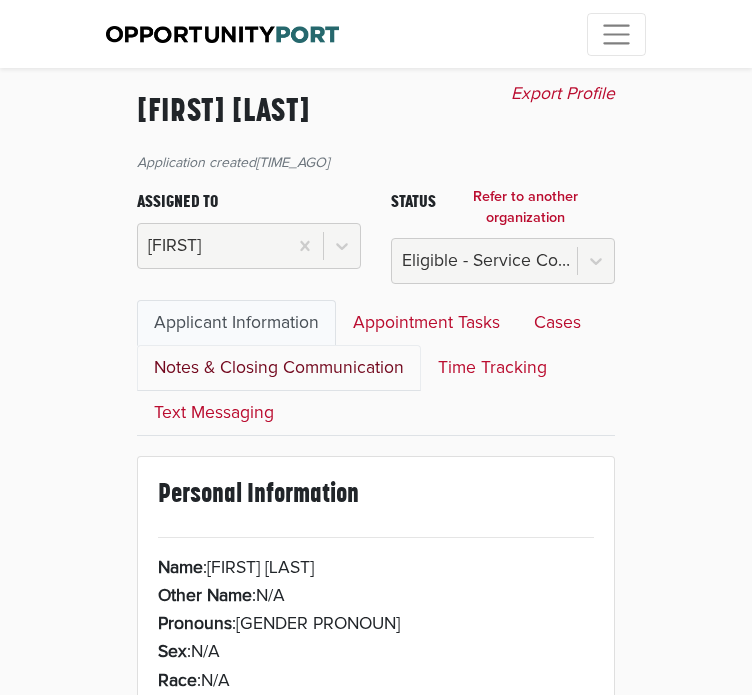 click on "Notes & Closing Communication" at bounding box center [279, 368] 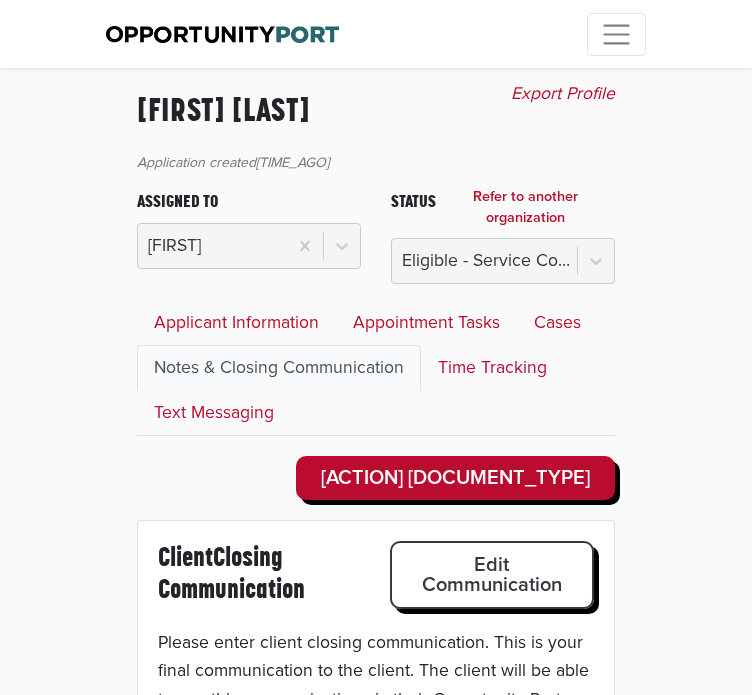 click on "Applications Team Notifications Time Tracking Account Notes Log Out [FIRST] [LAST] Export Profile Application created  9 months ago Assigned To [FIRST] [LAST] Status Refer to another organization Eligible - Service Complete - Confirmed Applicant Information Appointment Tasks Cases Notes & Closing Communication Time Tracking Text Messaging Edit Personal Information Personal Information Name :  [FIRST]  [LAST] Other Name :  N/A Pronouns :  he/him Sex :  N/A Race :  N/A Ethnicity :  Black or African American Date of Birth :  [DATE] Citizenship :  U.S. Citizen Member of LGBTQ+ Community :  No SSN :   Show Edit Personal Information Contact Information Phone Number :  [PHONE] Text Notifications Enabled :  Yes Availability Pref. 1 :  Weekday morning (8a-11a) Availability Pref. 2 :  Weekday early afternoon (1p-3p) Email :  [EMAIL] Address Line 1 :  [NUMBER] [STREET] Address Line 2 :  N/A City :  [CITY] State :  OH Zip :  [ZIP] County :  [COUNTY] County Referral :  Radio Advertisement :" at bounding box center (376, 3875) 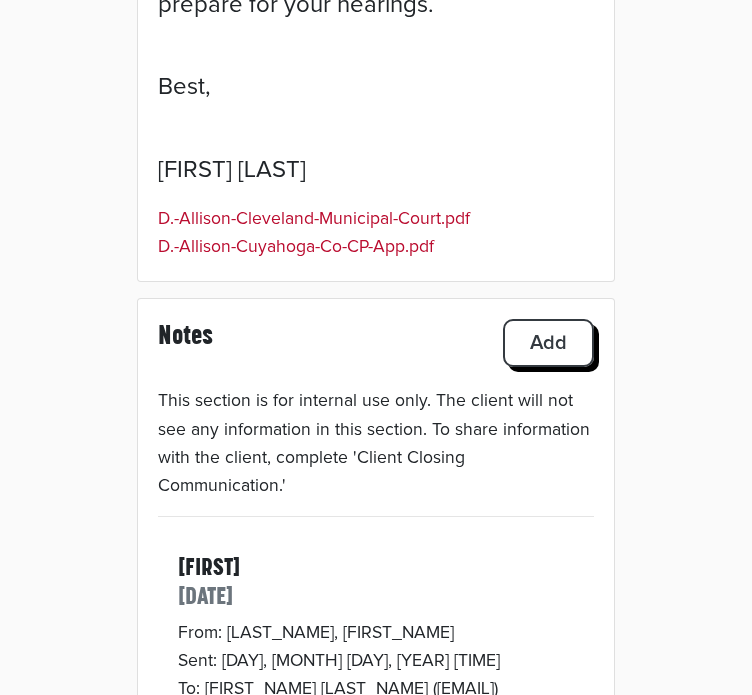 scroll, scrollTop: 4912, scrollLeft: 0, axis: vertical 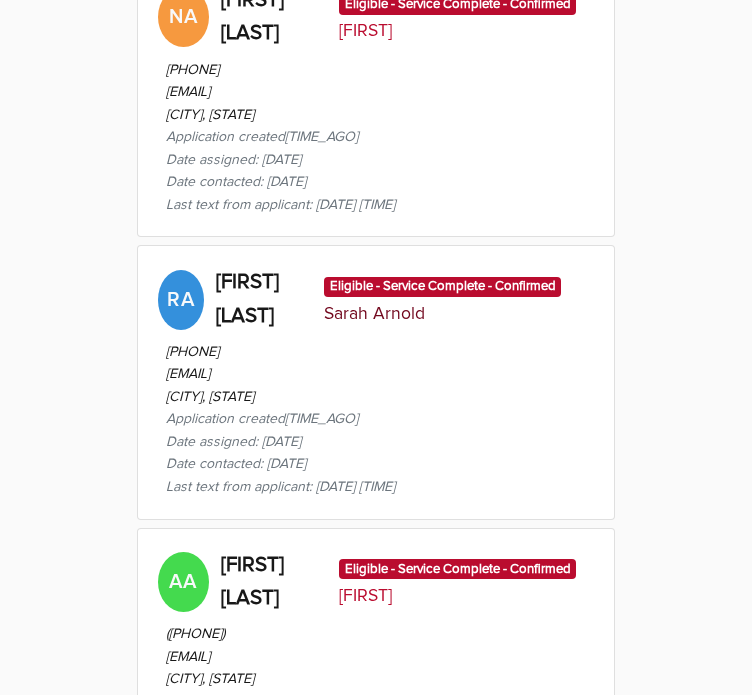 click on "[FIRST] [LAST]" at bounding box center [264, 299] 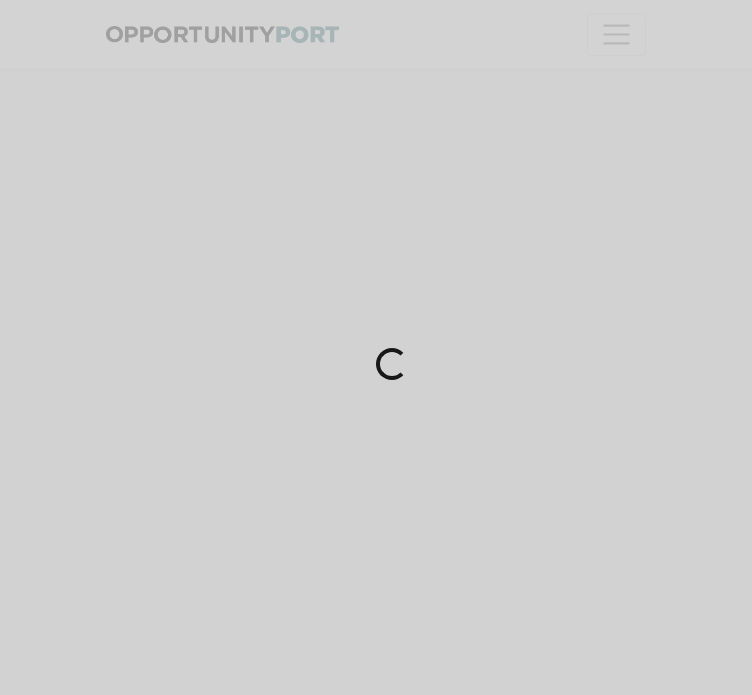 scroll, scrollTop: 0, scrollLeft: 0, axis: both 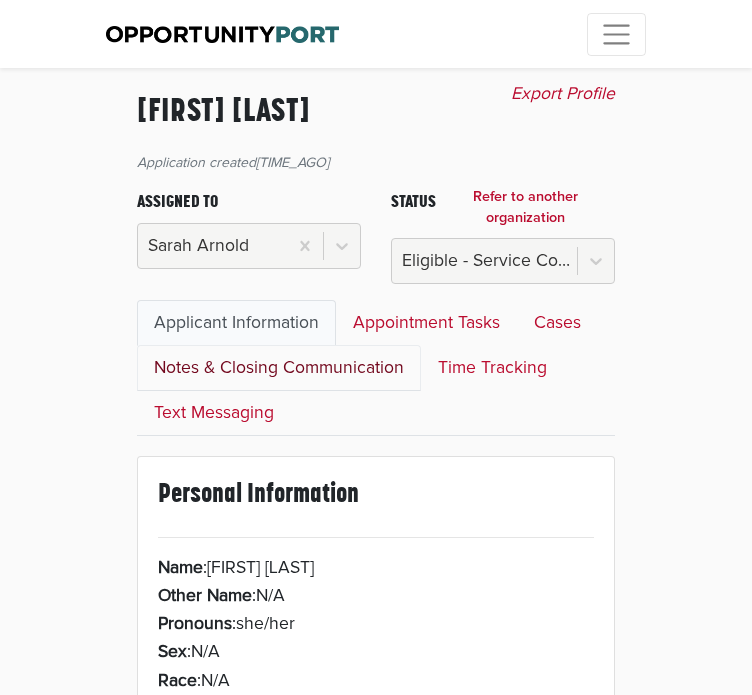 click on "Notes & Closing Communication" at bounding box center (279, 368) 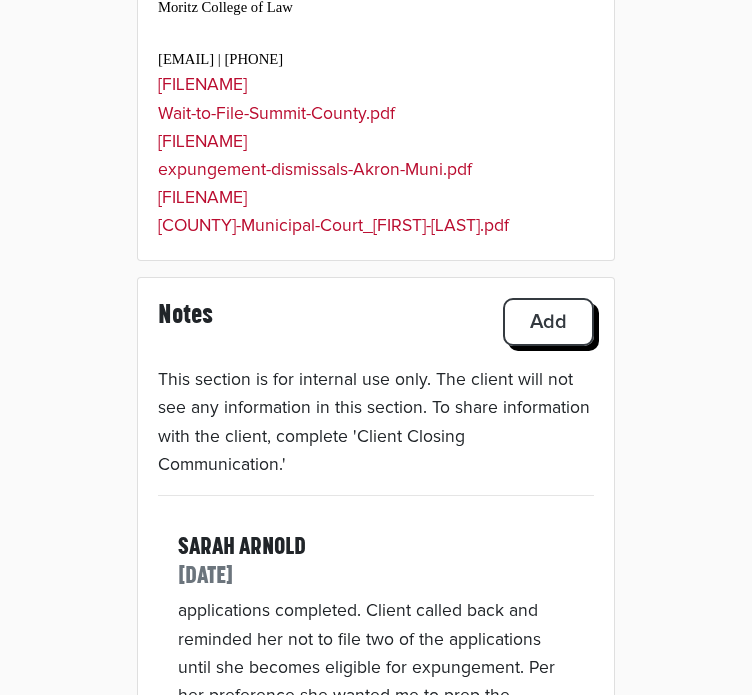 scroll, scrollTop: 4666, scrollLeft: 0, axis: vertical 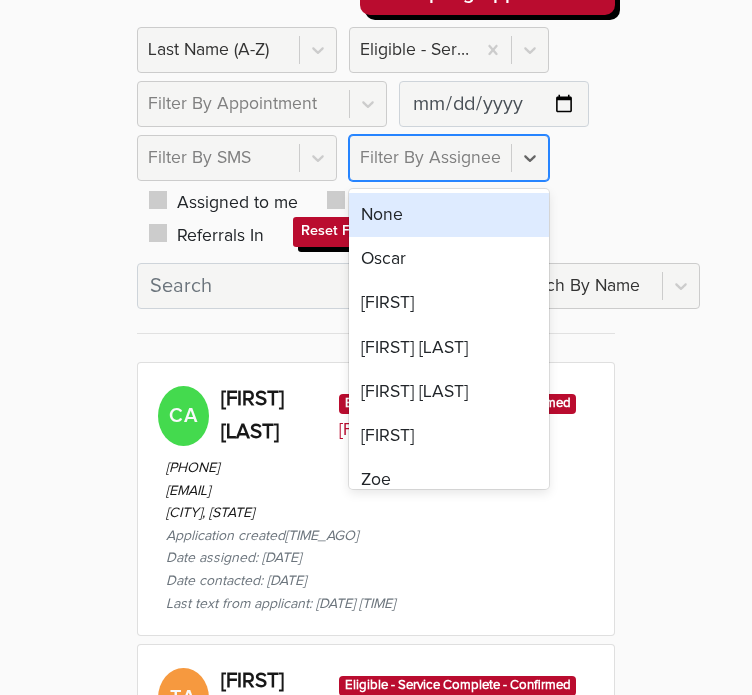 drag, startPoint x: 408, startPoint y: 159, endPoint x: 379, endPoint y: 150, distance: 30.364452 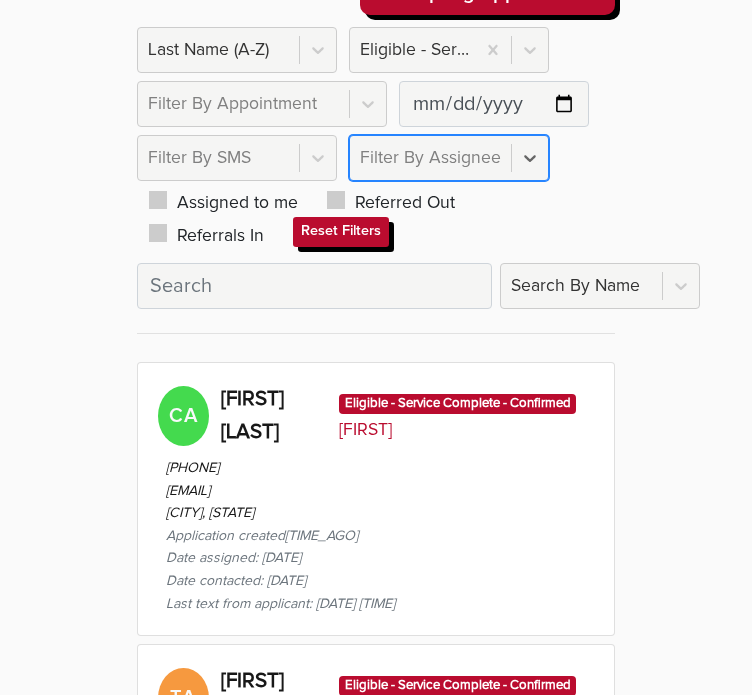 click on "Filter By Assignee" at bounding box center [430, 158] 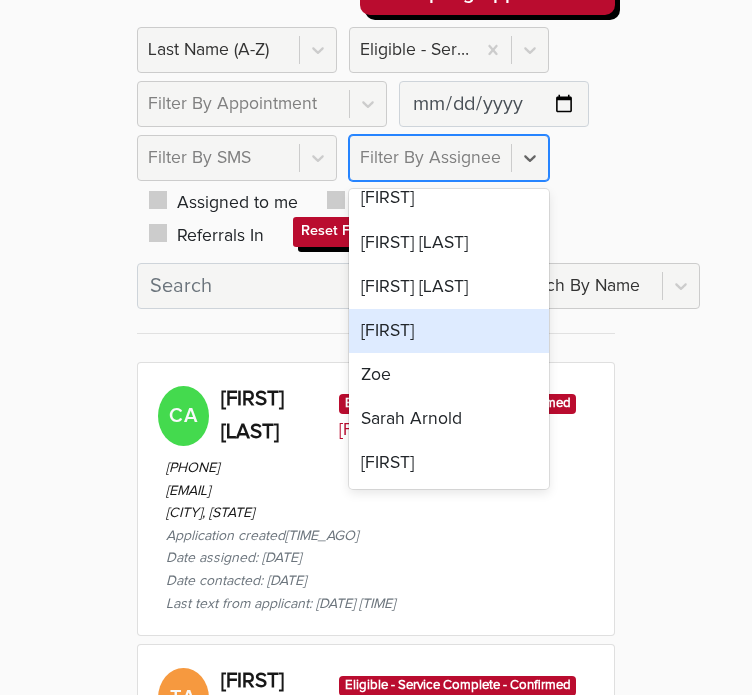 scroll, scrollTop: 104, scrollLeft: 0, axis: vertical 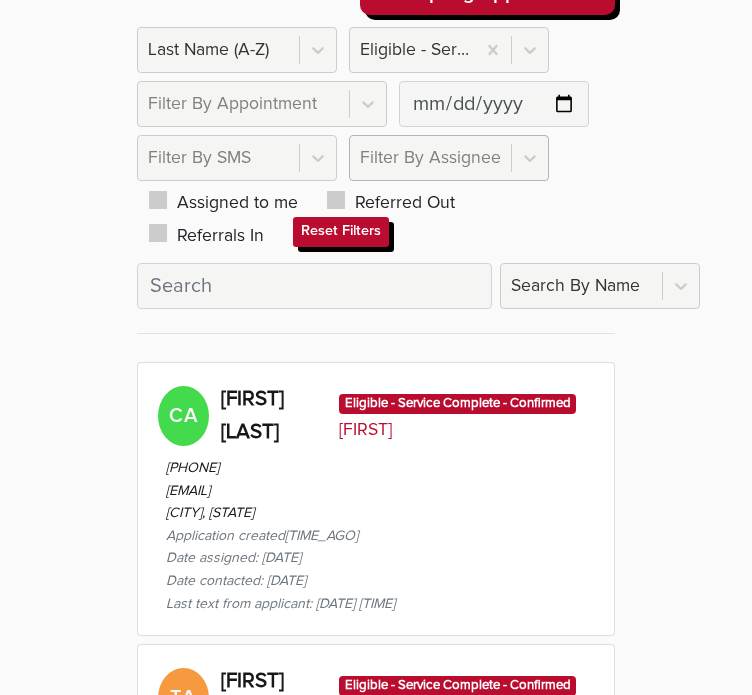 drag, startPoint x: 407, startPoint y: 417, endPoint x: 396, endPoint y: 149, distance: 268.22565 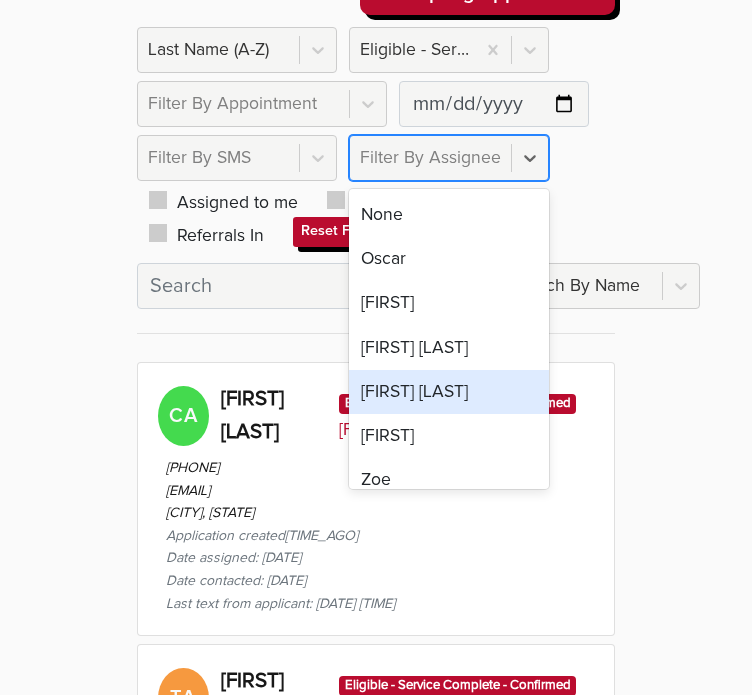 scroll, scrollTop: 105, scrollLeft: 0, axis: vertical 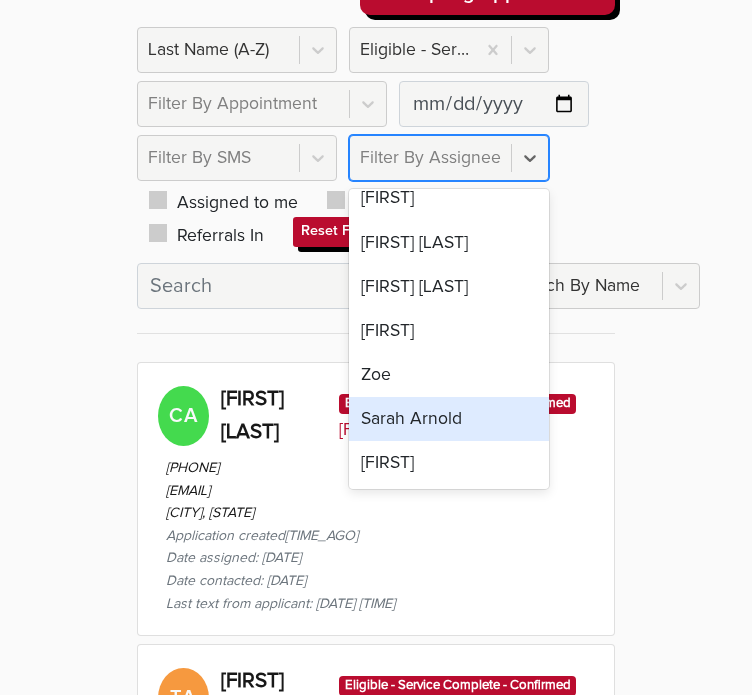 click on "Sarah Arnold" at bounding box center [449, 419] 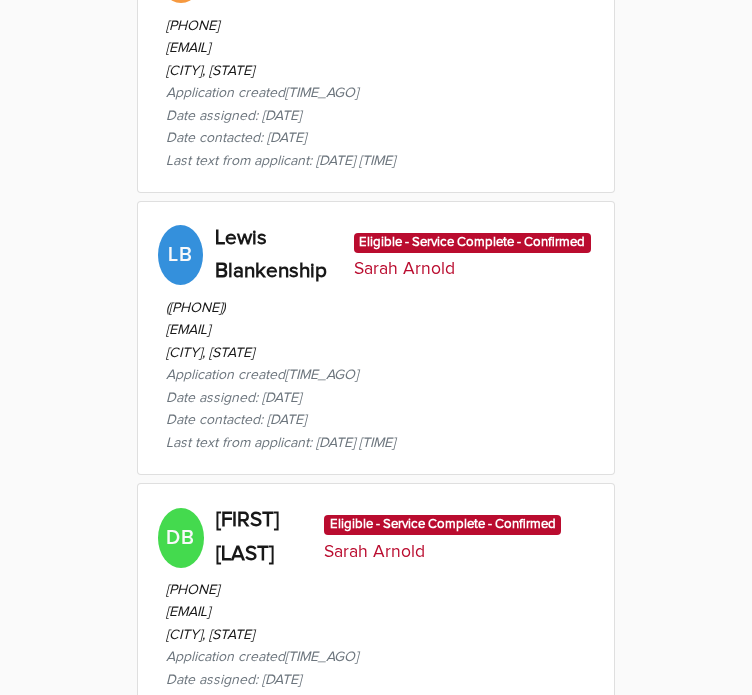 scroll, scrollTop: 987, scrollLeft: 0, axis: vertical 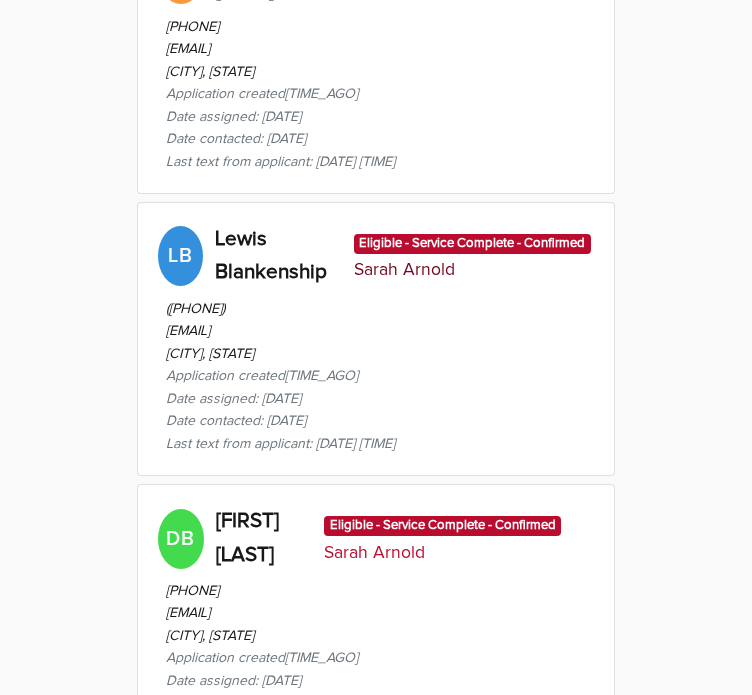 click on "Date assigned:   [DATE]" at bounding box center (280, 399) 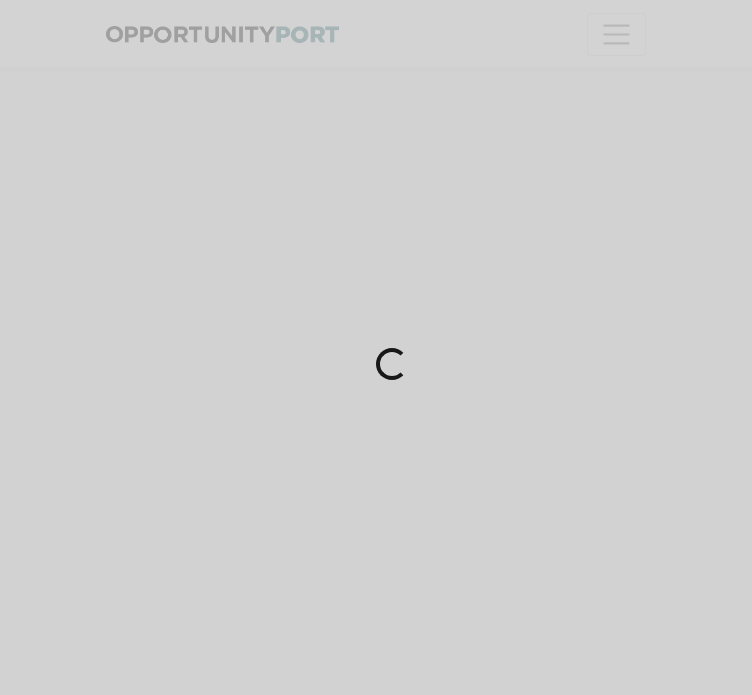 scroll, scrollTop: 0, scrollLeft: 0, axis: both 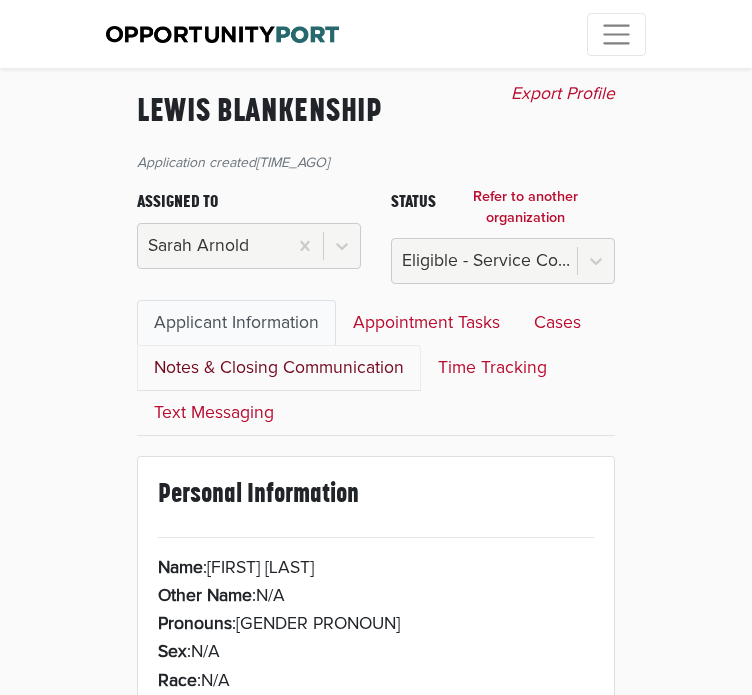 click on "Notes & Closing Communication" at bounding box center (279, 368) 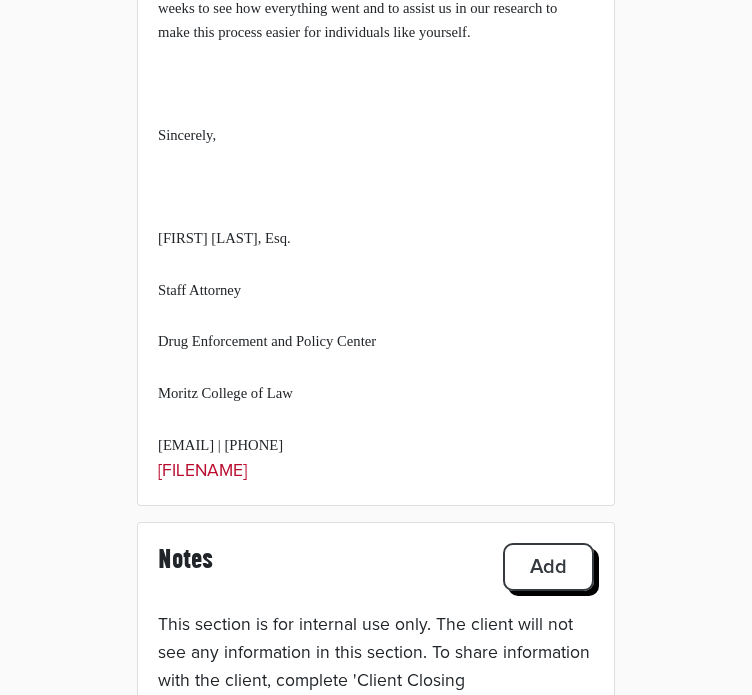 scroll, scrollTop: 2218, scrollLeft: 0, axis: vertical 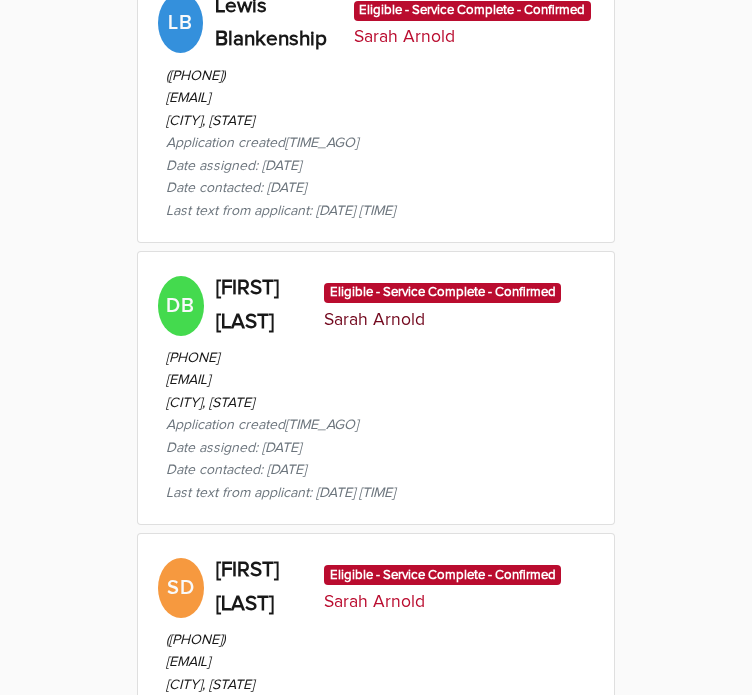 click on "Date assigned:   [DATE]" at bounding box center (280, 448) 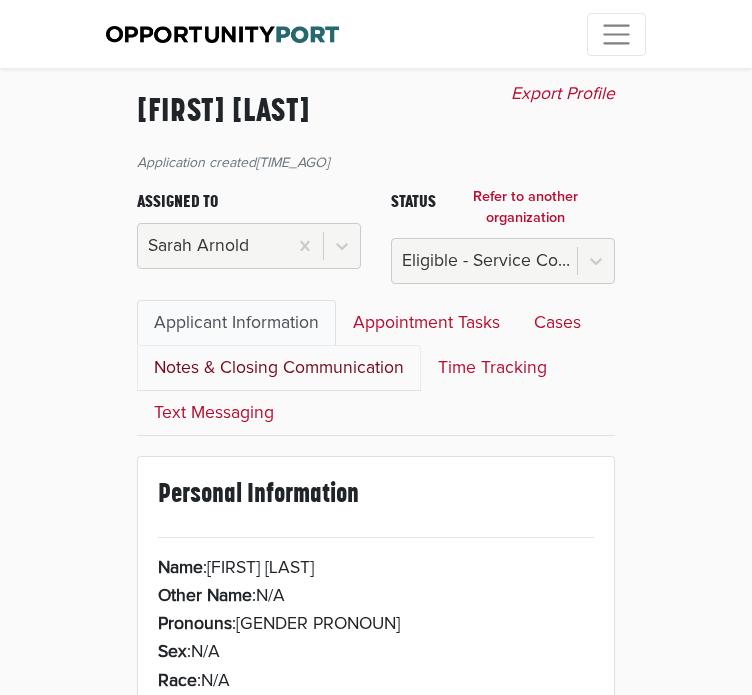 click on "Notes & Closing Communication" at bounding box center (279, 368) 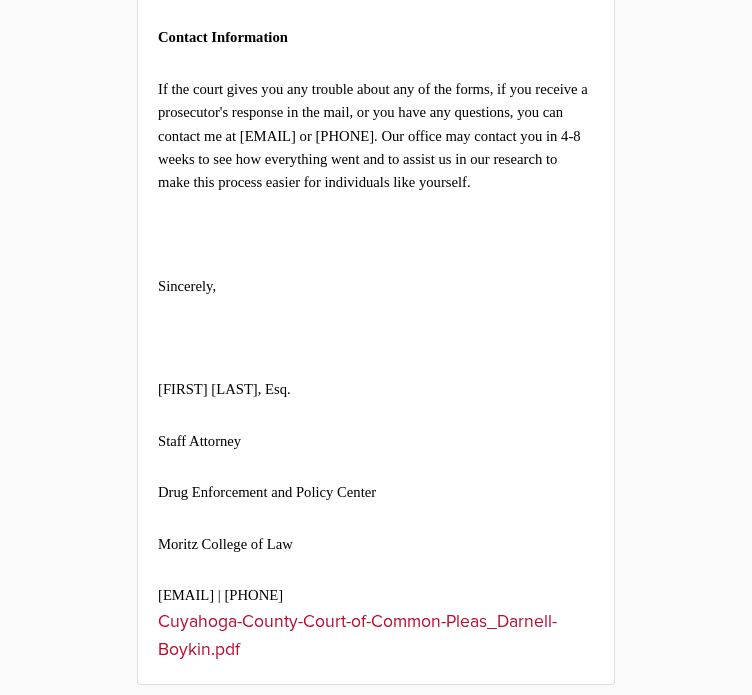 scroll, scrollTop: 2344, scrollLeft: 0, axis: vertical 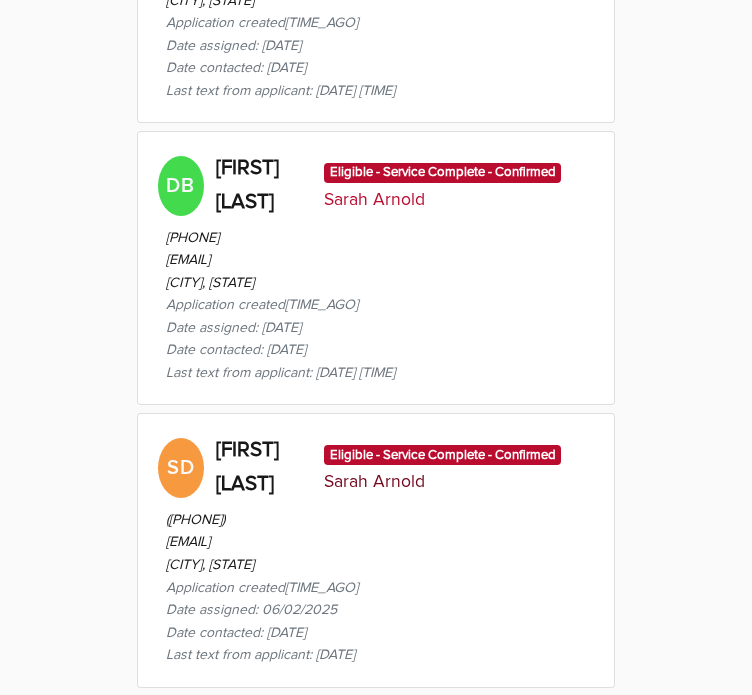 click on "[CITY], [STATE]" at bounding box center [262, 565] 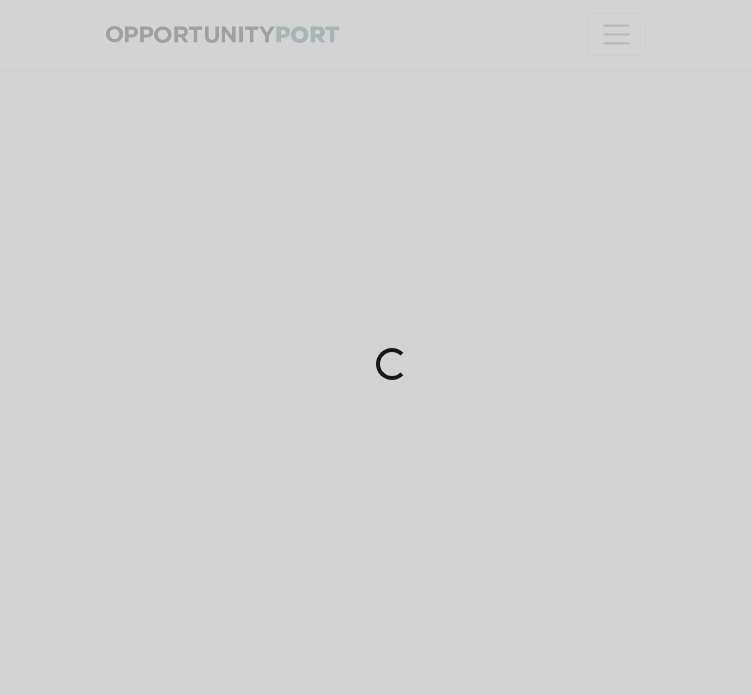 scroll, scrollTop: 0, scrollLeft: 0, axis: both 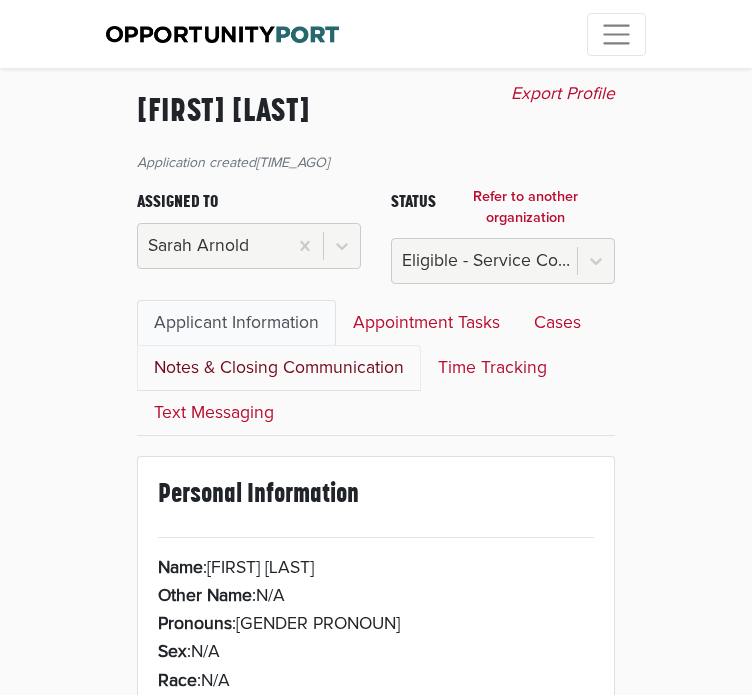 click on "Notes & Closing Communication" at bounding box center [279, 368] 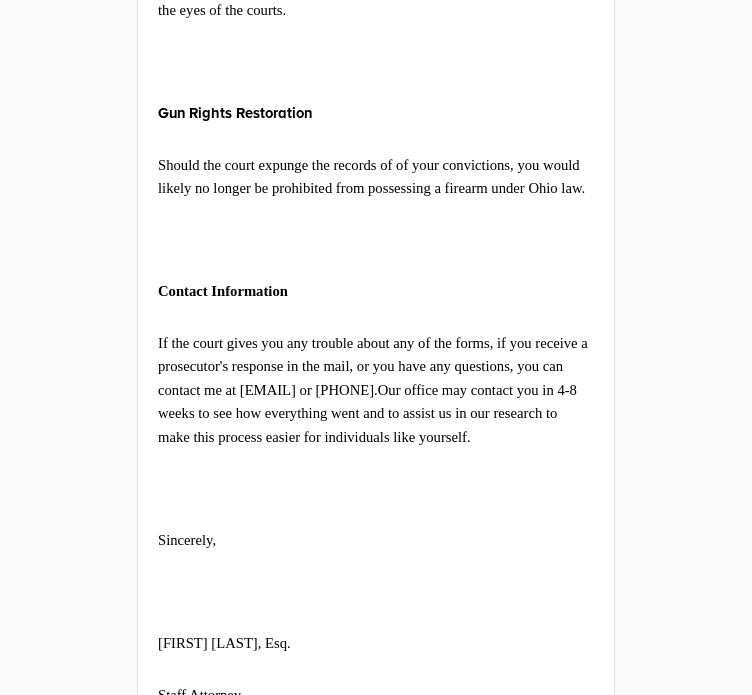 scroll, scrollTop: 2980, scrollLeft: 0, axis: vertical 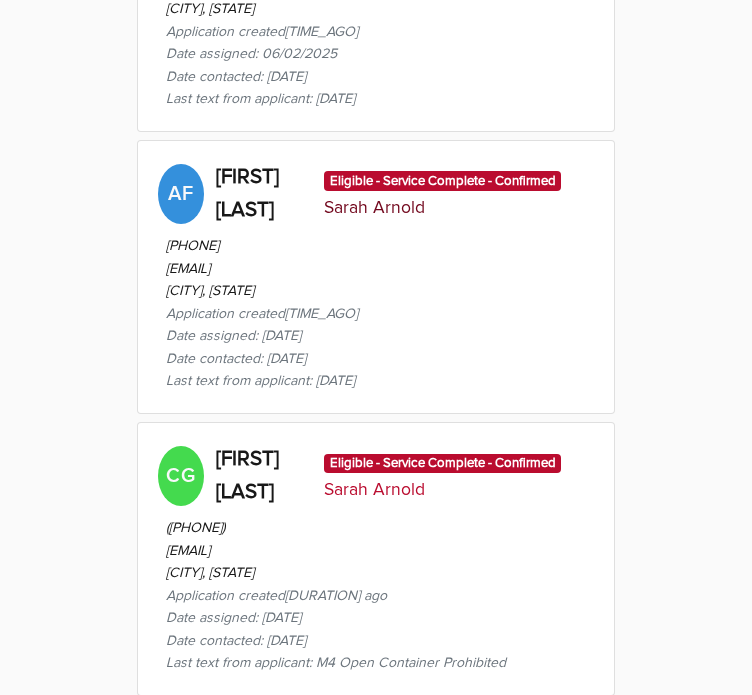click on "[EMAIL]" at bounding box center [262, 269] 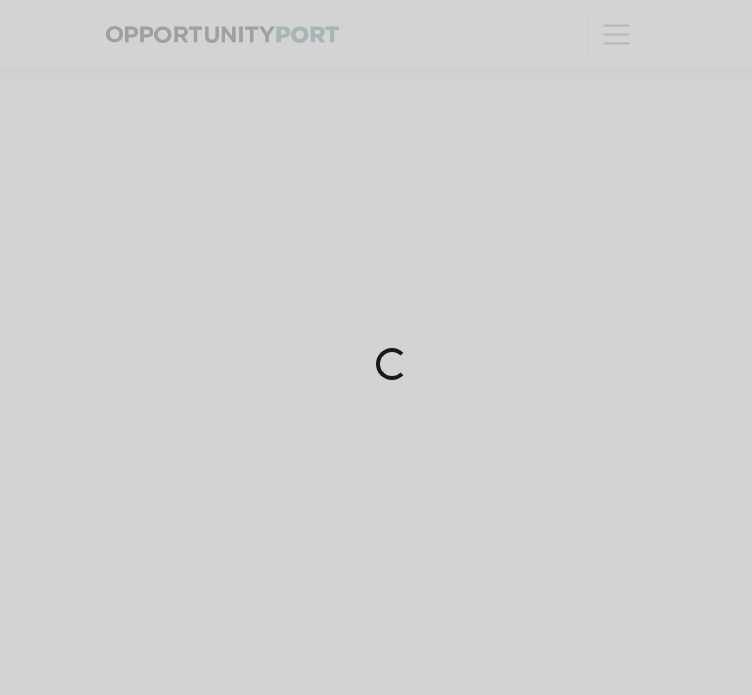 scroll, scrollTop: 0, scrollLeft: 0, axis: both 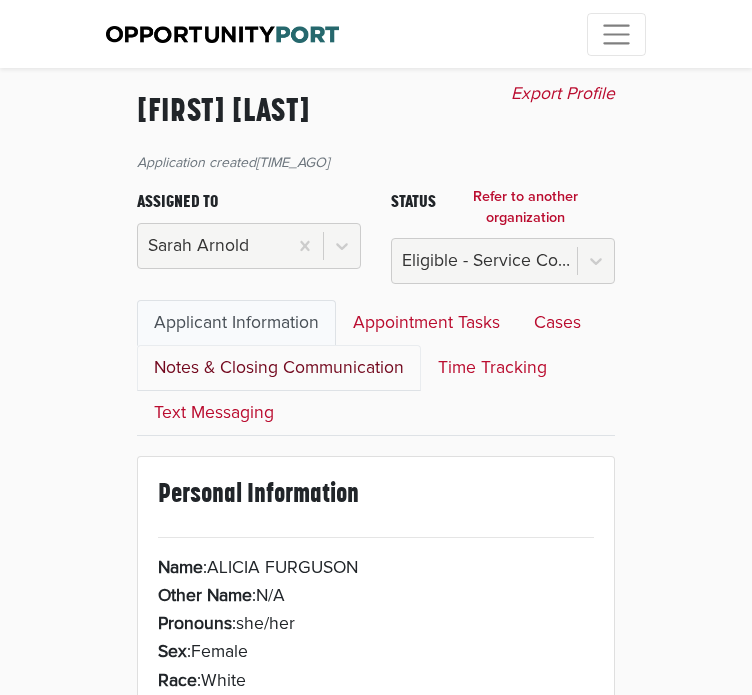 click on "Notes & Closing Communication" at bounding box center (279, 368) 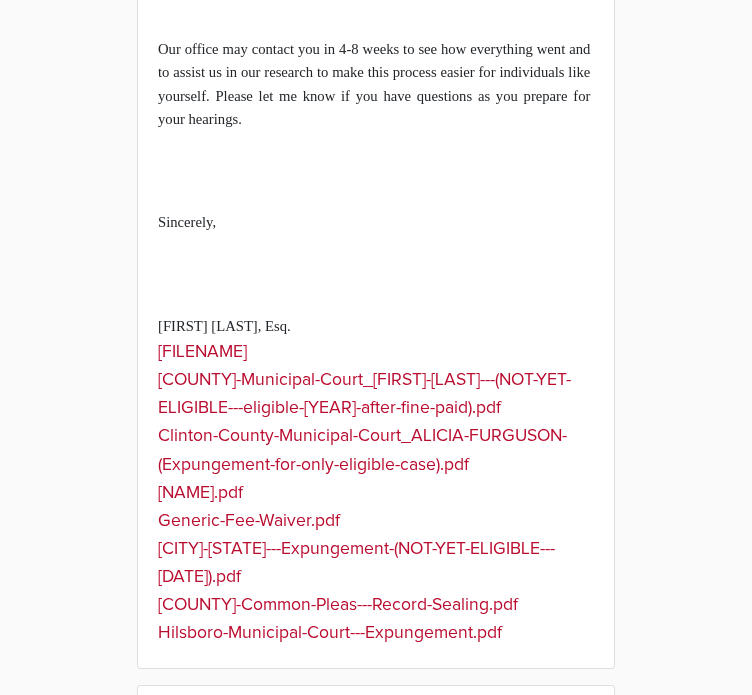scroll, scrollTop: 4298, scrollLeft: 0, axis: vertical 